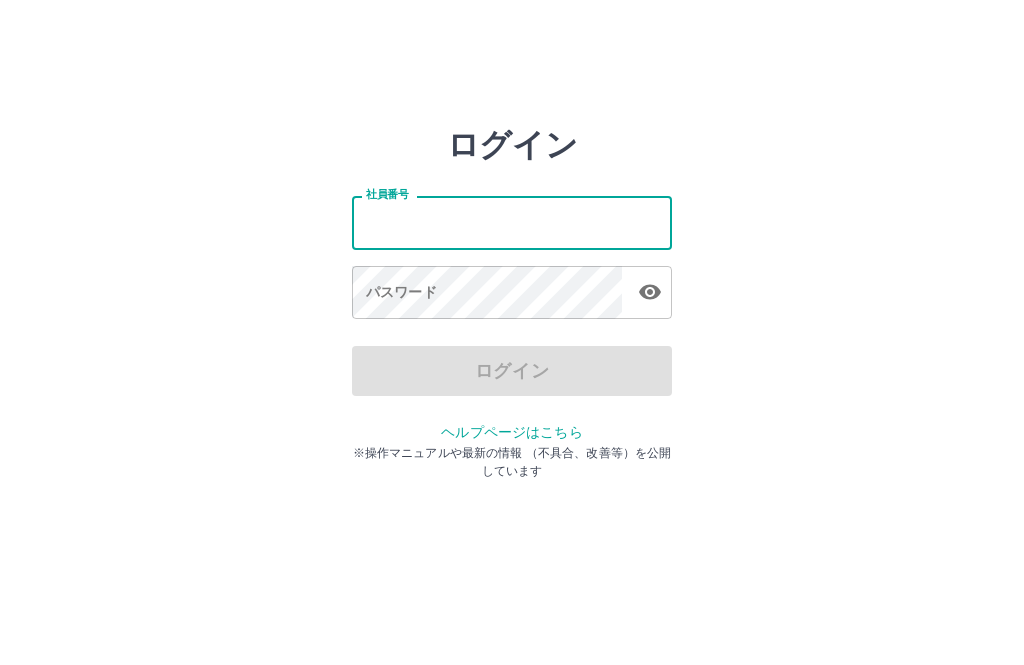 scroll, scrollTop: 0, scrollLeft: 0, axis: both 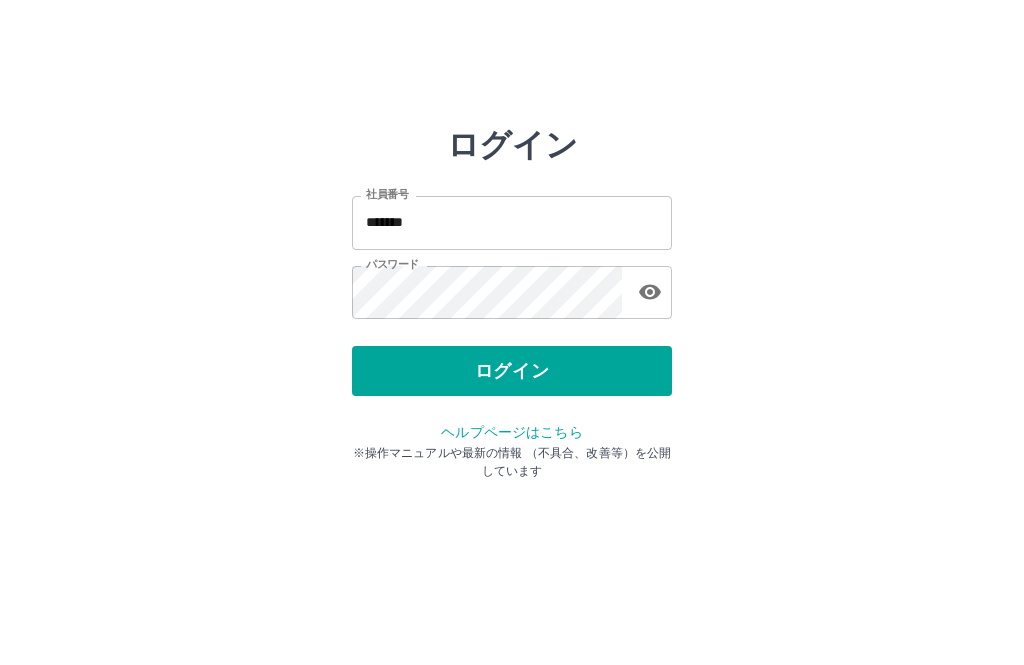 click on "ログイン" at bounding box center [512, 371] 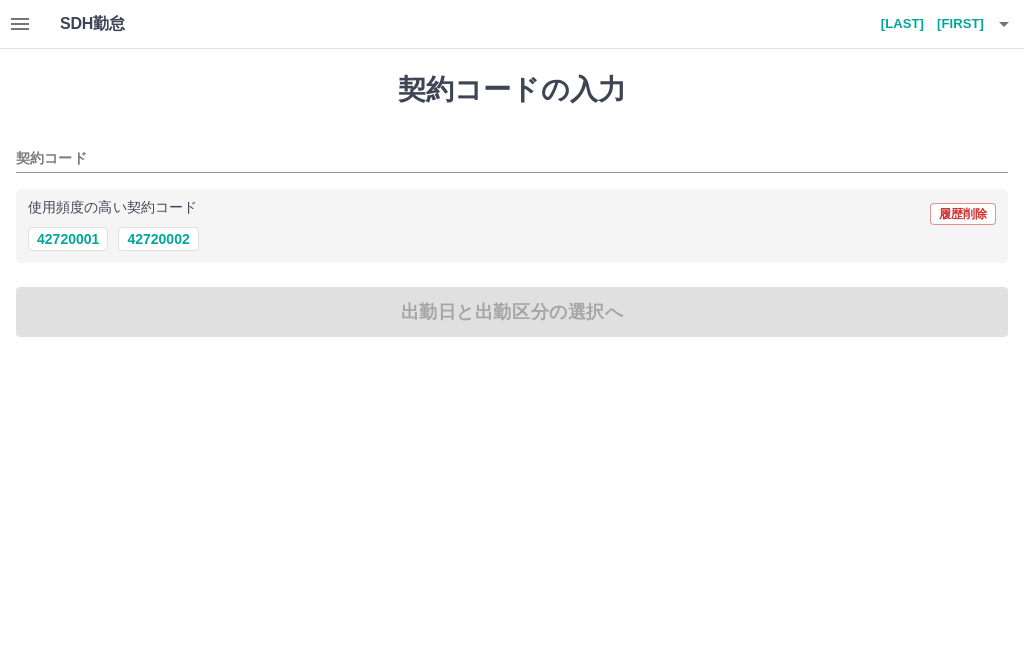 scroll, scrollTop: 0, scrollLeft: 0, axis: both 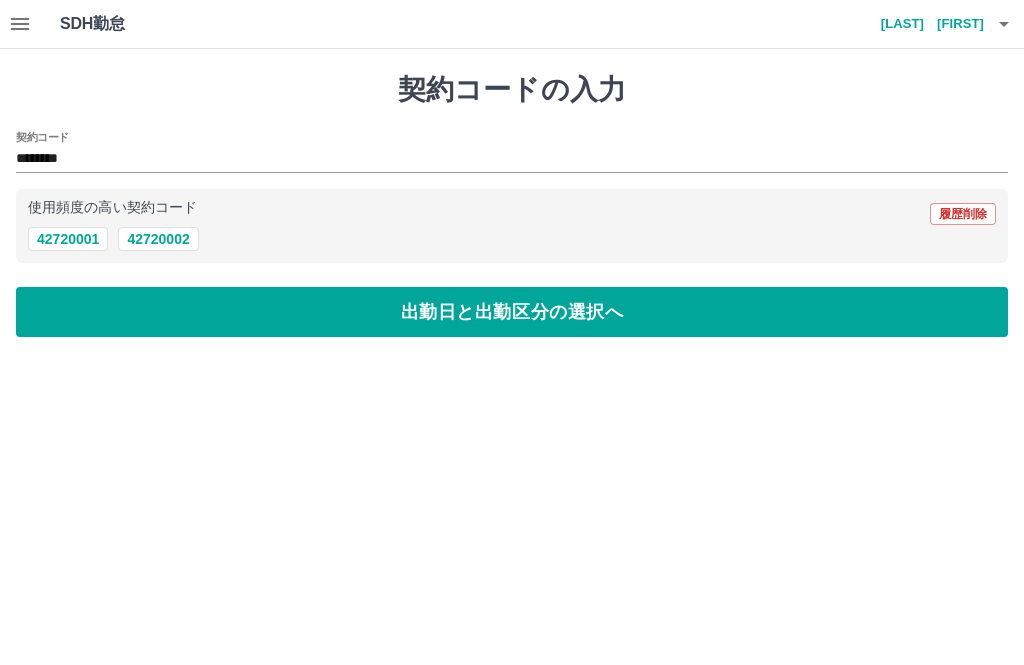 click on "出勤日と出勤区分の選択へ" at bounding box center (512, 312) 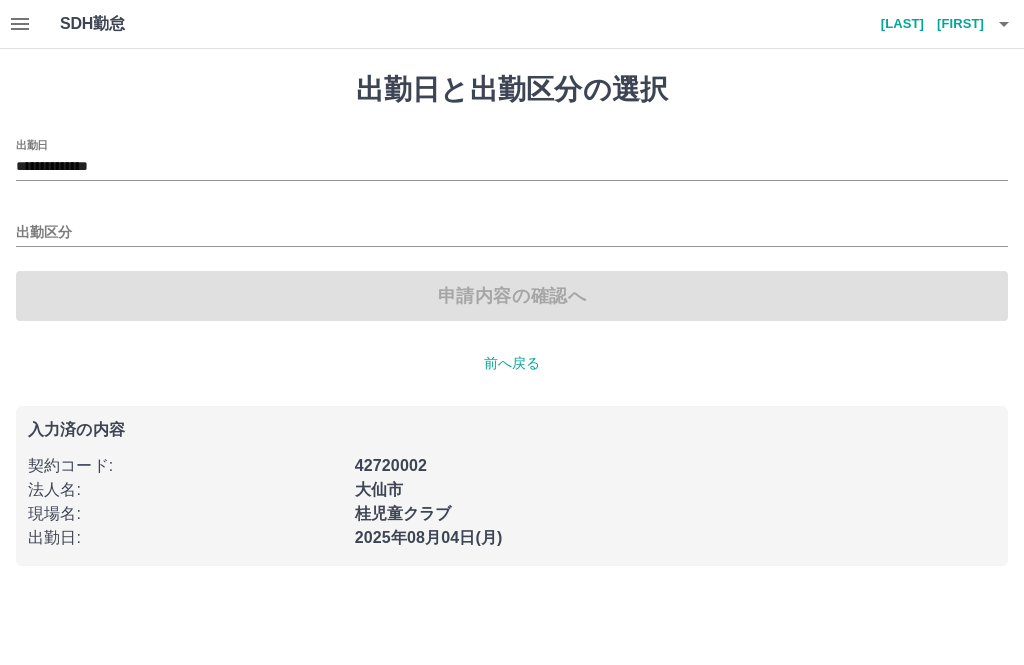 click on "出勤区分" at bounding box center [512, 233] 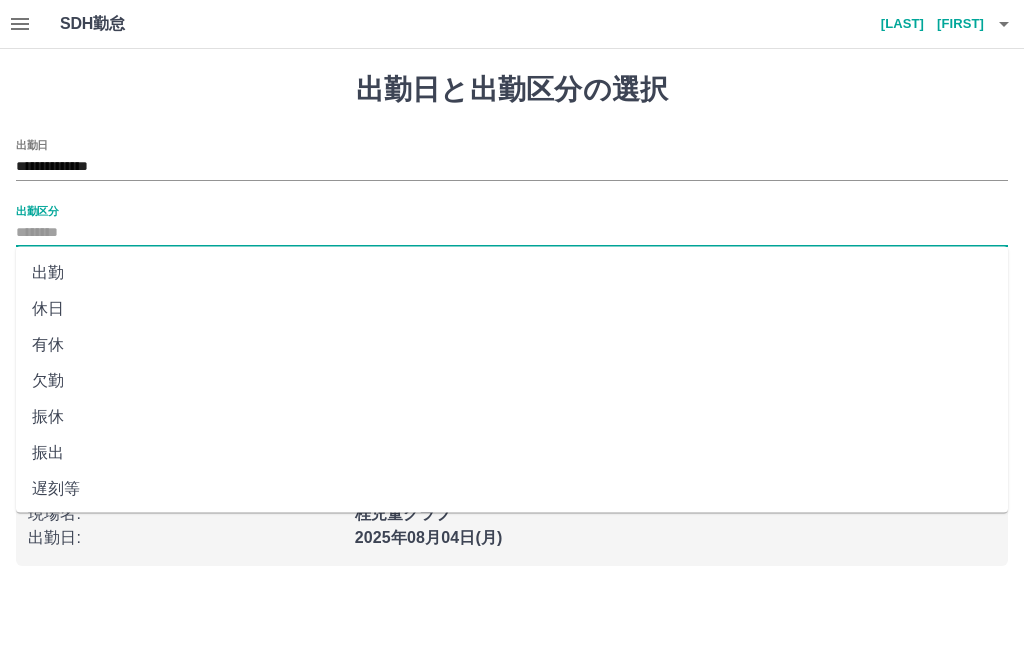 click on "出勤" at bounding box center (512, 273) 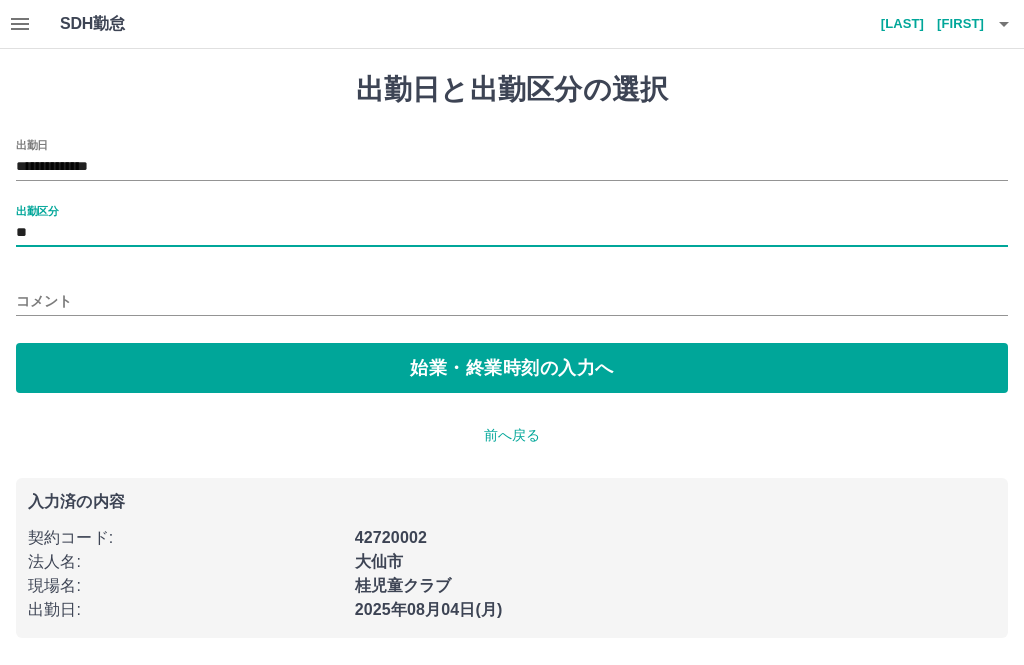 click on "始業・終業時刻の入力へ" at bounding box center [512, 368] 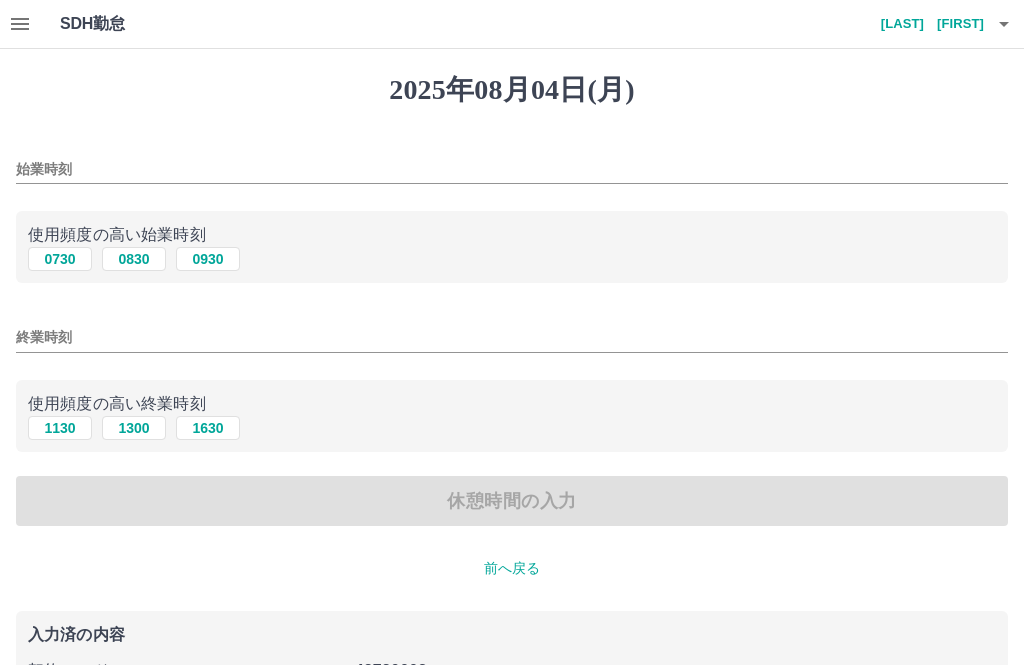 click on "0730" at bounding box center [60, 259] 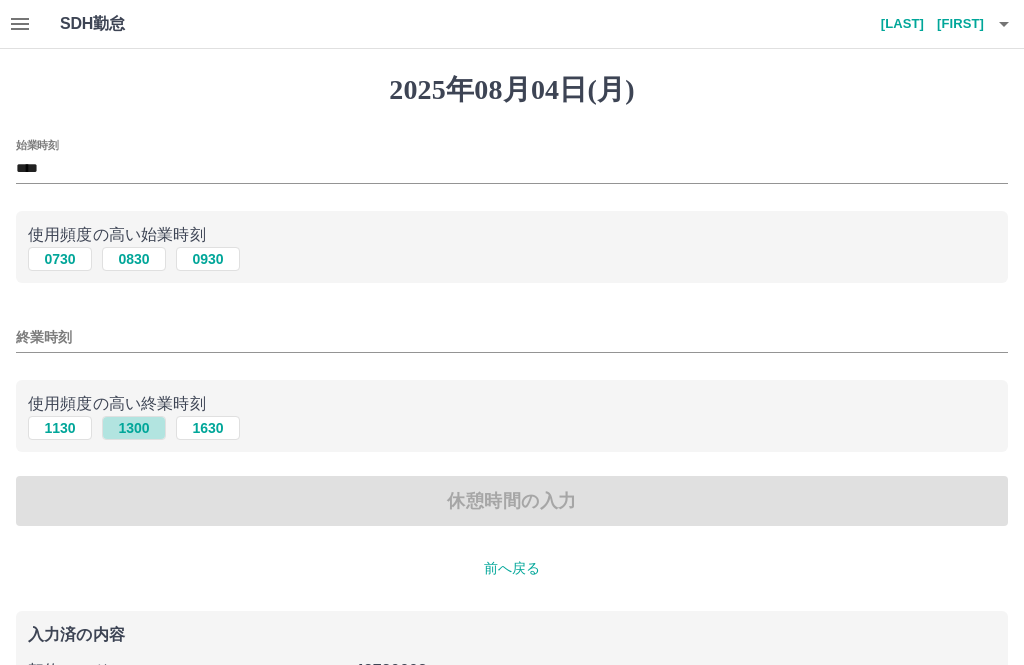 click on "1300" at bounding box center [134, 428] 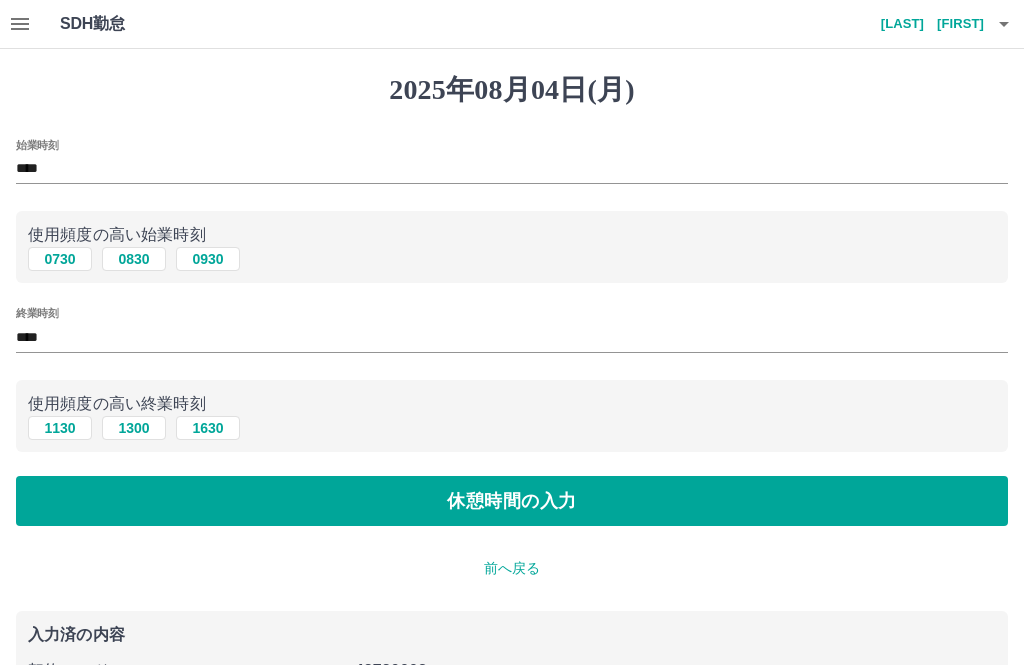 click on "休憩時間の入力" at bounding box center (512, 501) 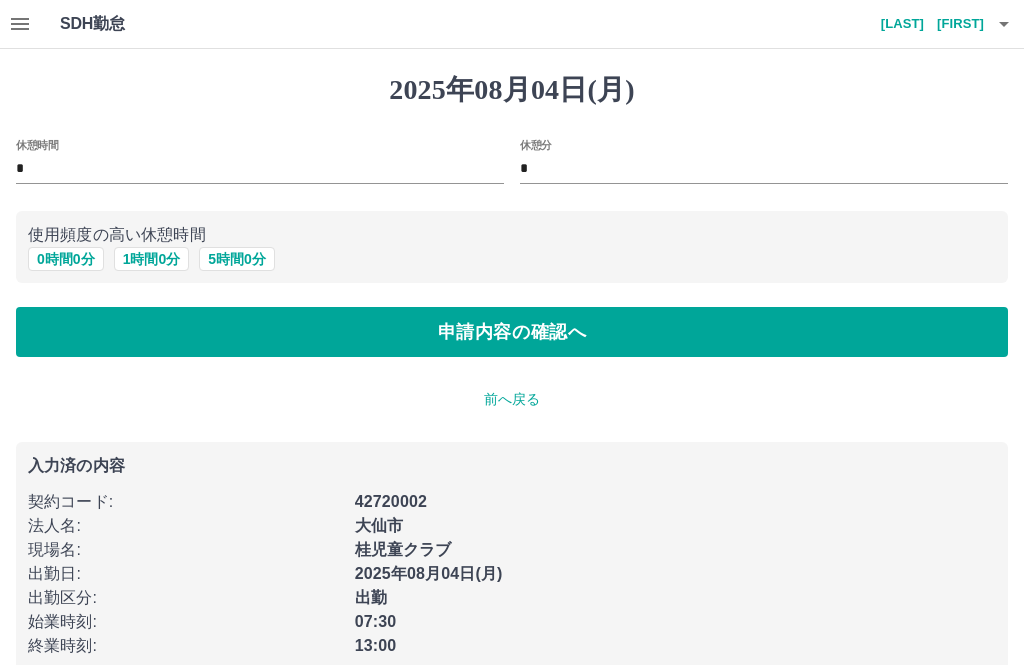 click on "申請内容の確認へ" at bounding box center (512, 332) 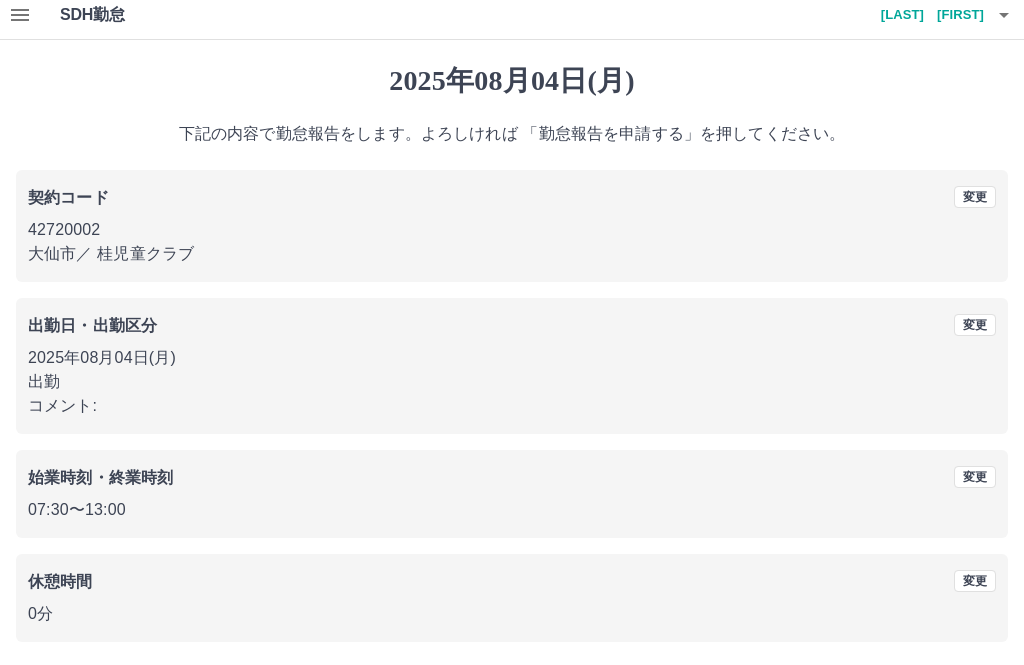 scroll, scrollTop: 19, scrollLeft: 0, axis: vertical 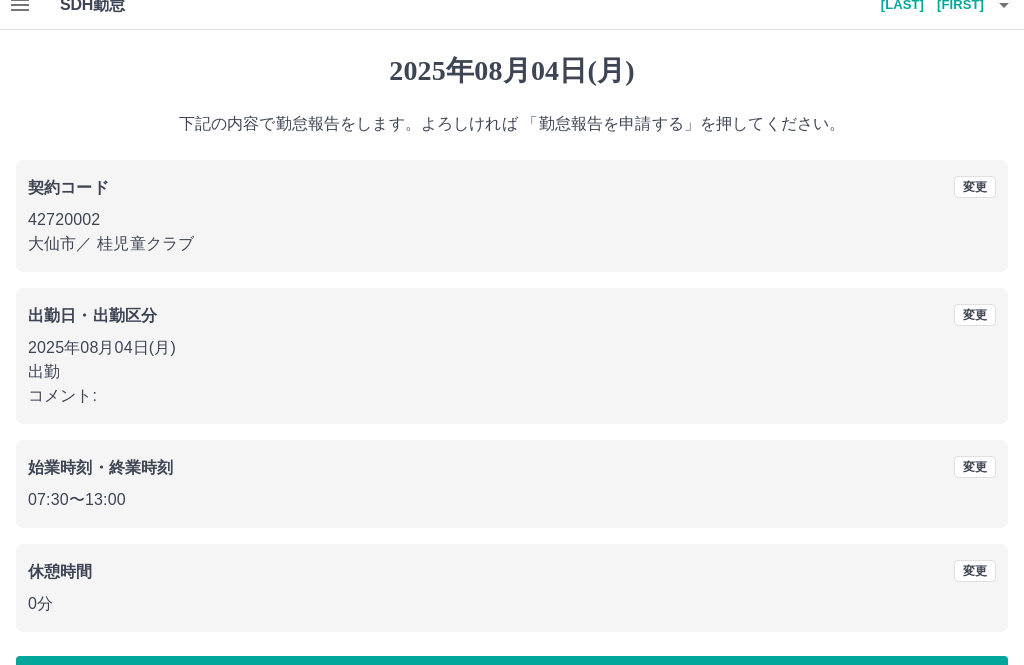 click on "勤怠報告を申請する" at bounding box center [512, 681] 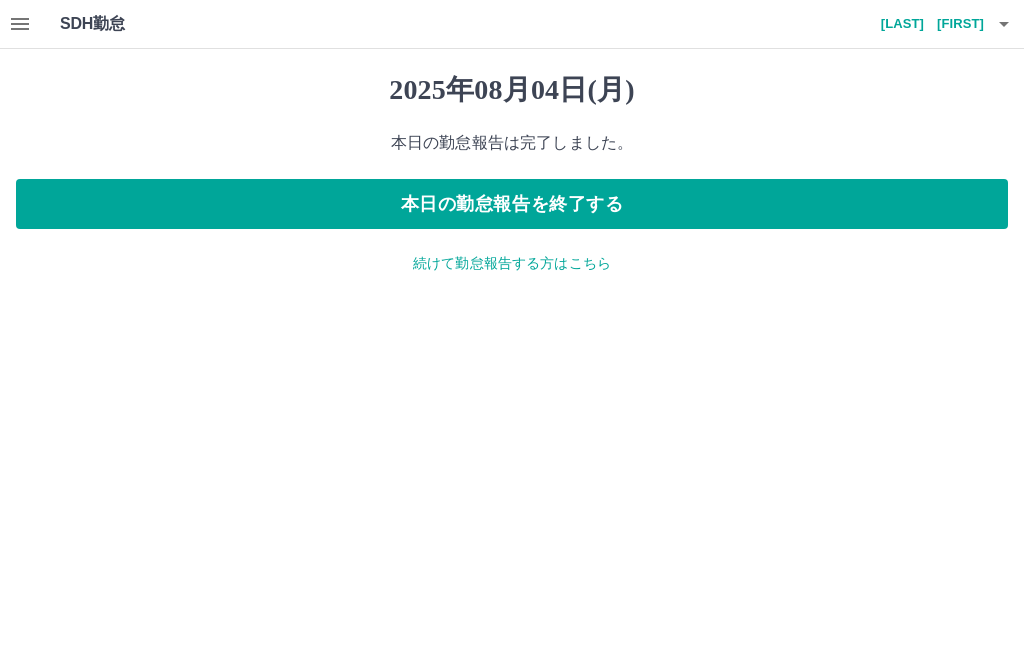 click 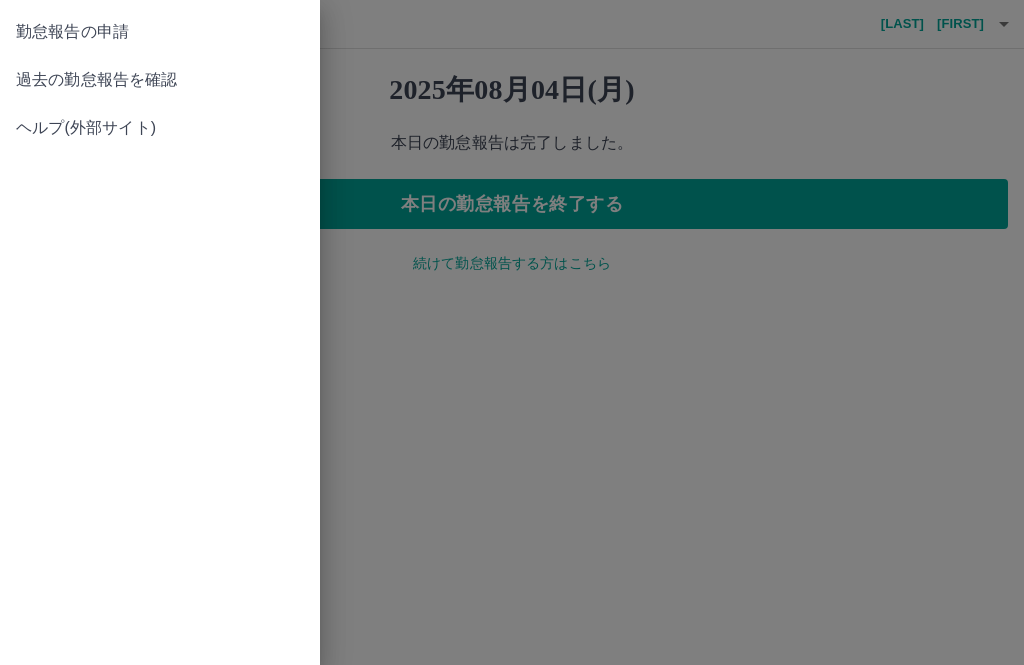 click on "勤怠報告の申請" at bounding box center (160, 32) 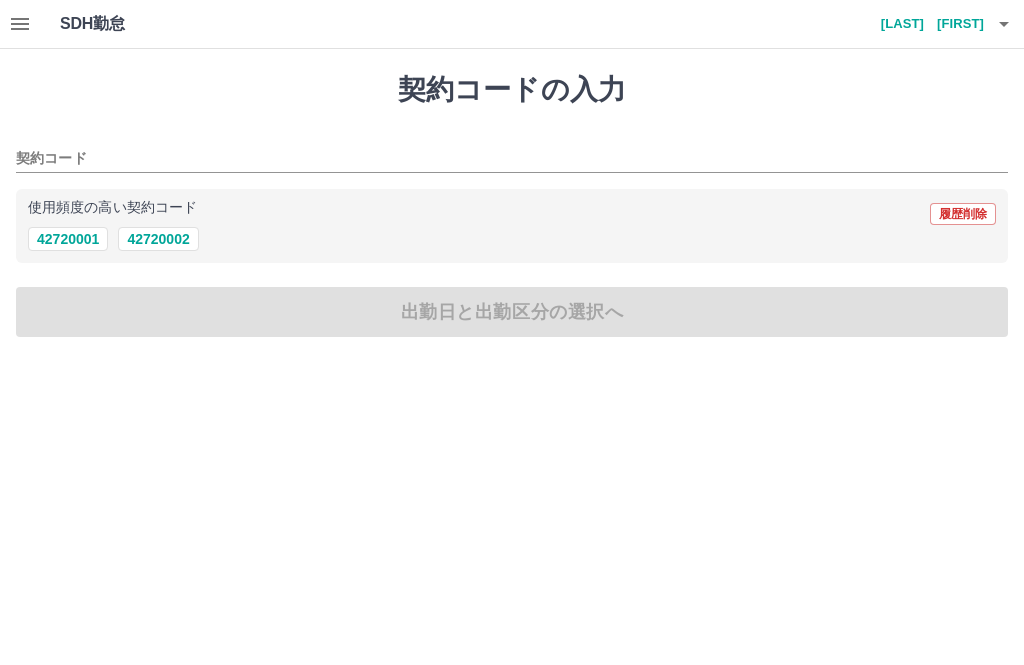 click on "42720002" at bounding box center [158, 239] 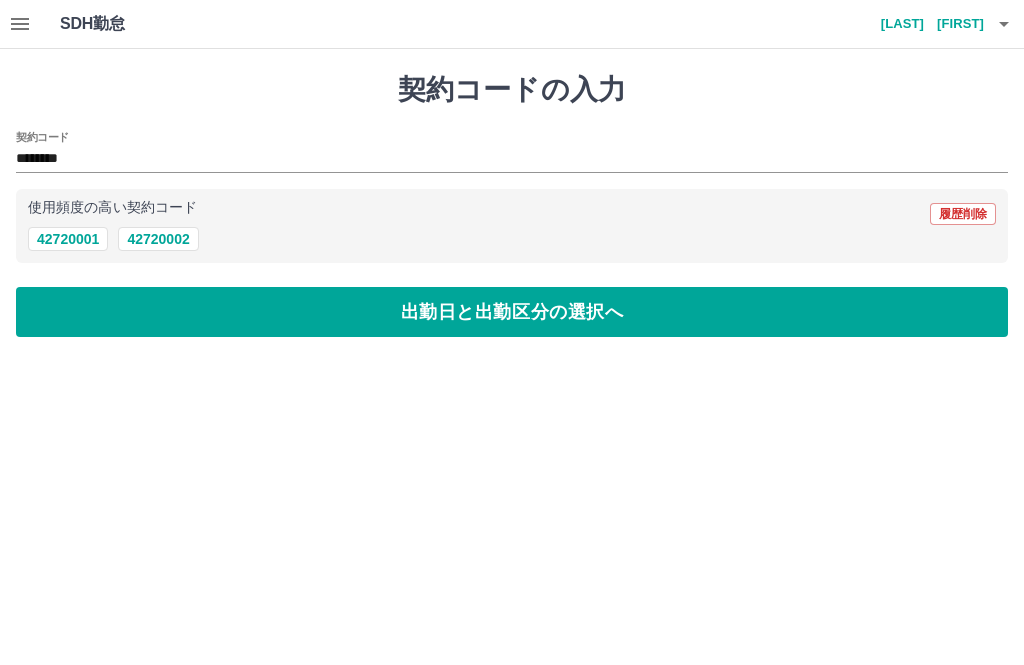 click on "出勤日と出勤区分の選択へ" at bounding box center [512, 312] 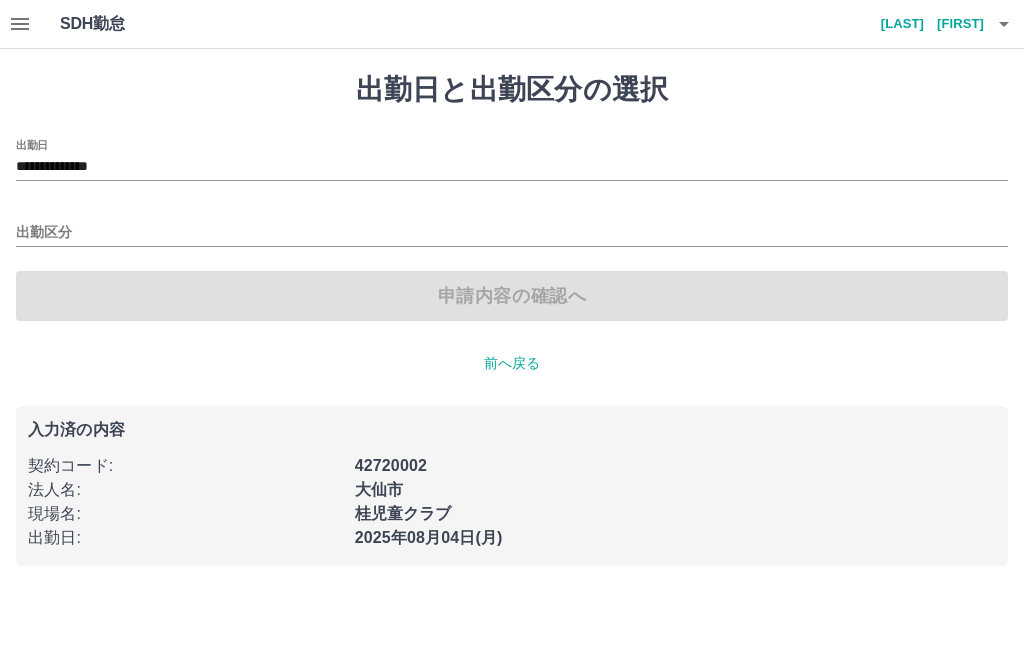 click on "**********" at bounding box center (512, 167) 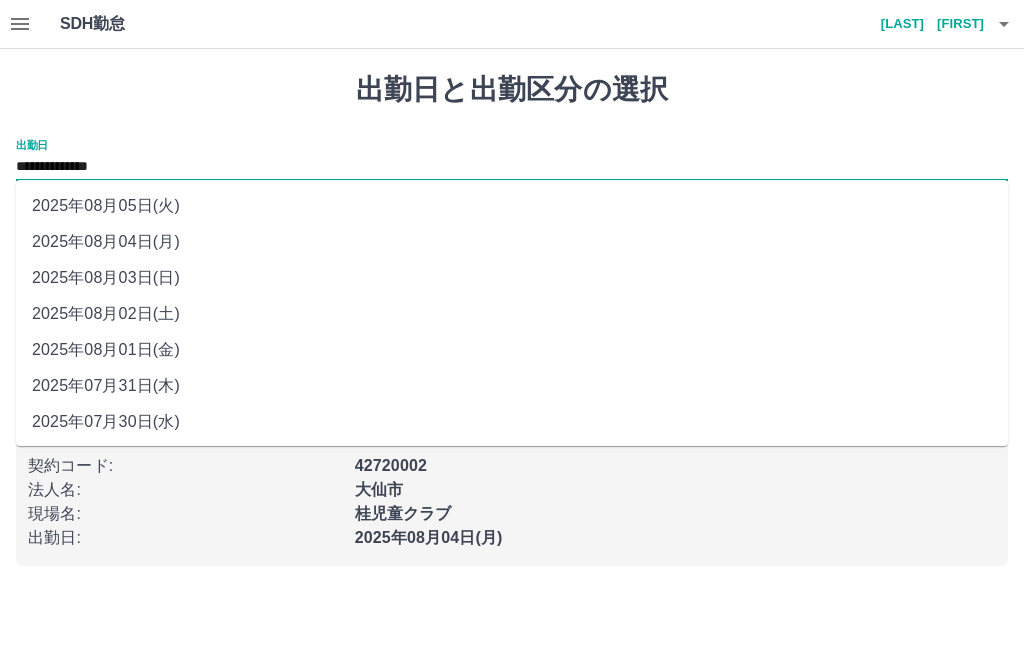 click on "2025年08月03日(日)" at bounding box center (512, 278) 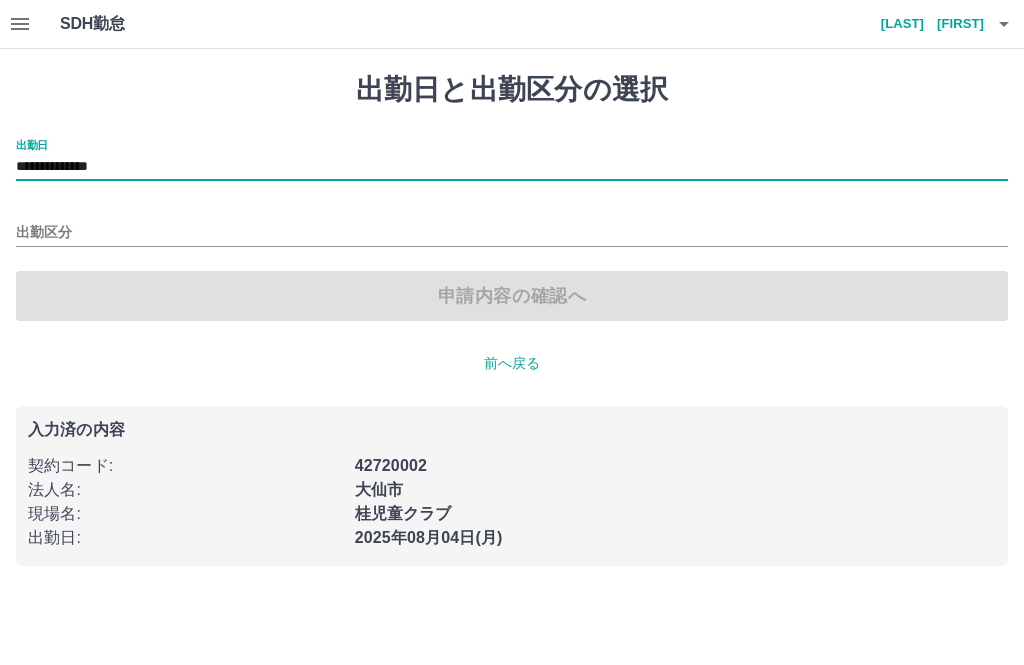 click on "出勤区分" at bounding box center (512, 233) 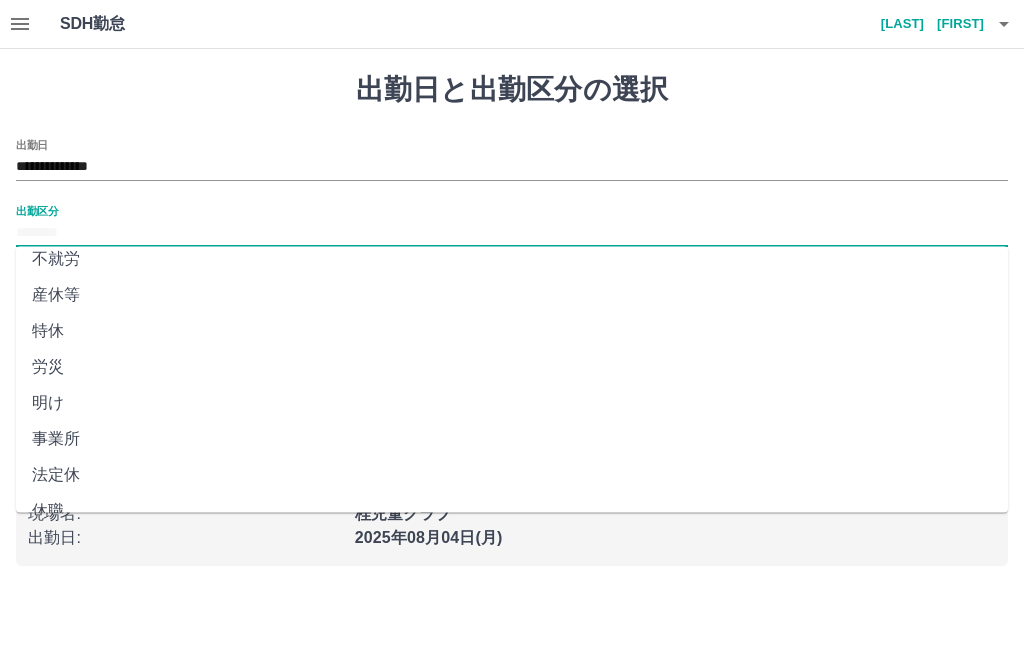 scroll, scrollTop: 372, scrollLeft: 0, axis: vertical 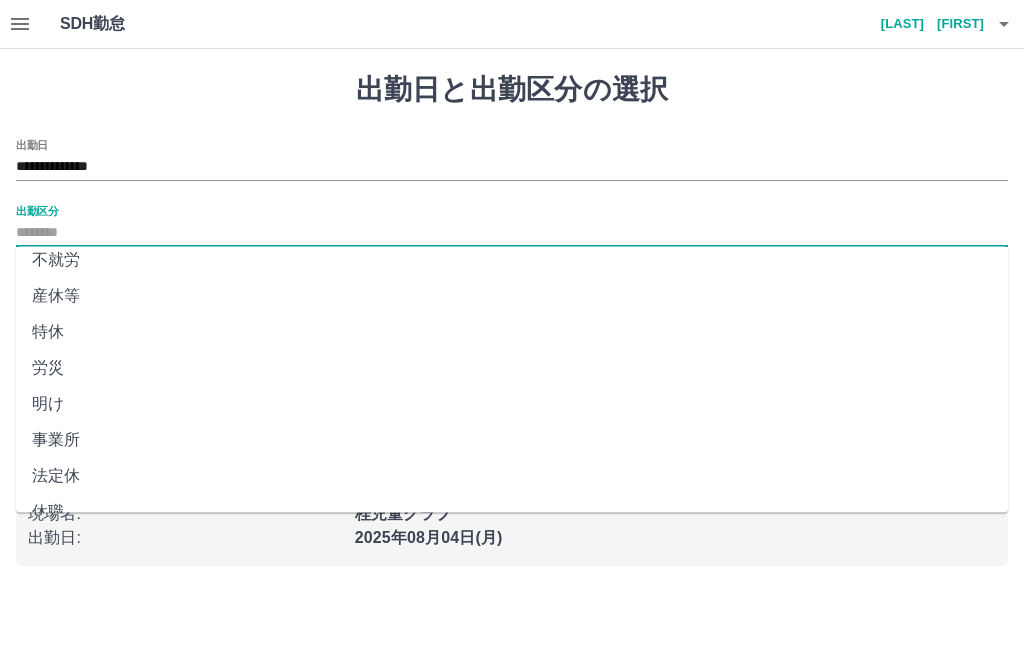 click on "法定休" at bounding box center [512, 477] 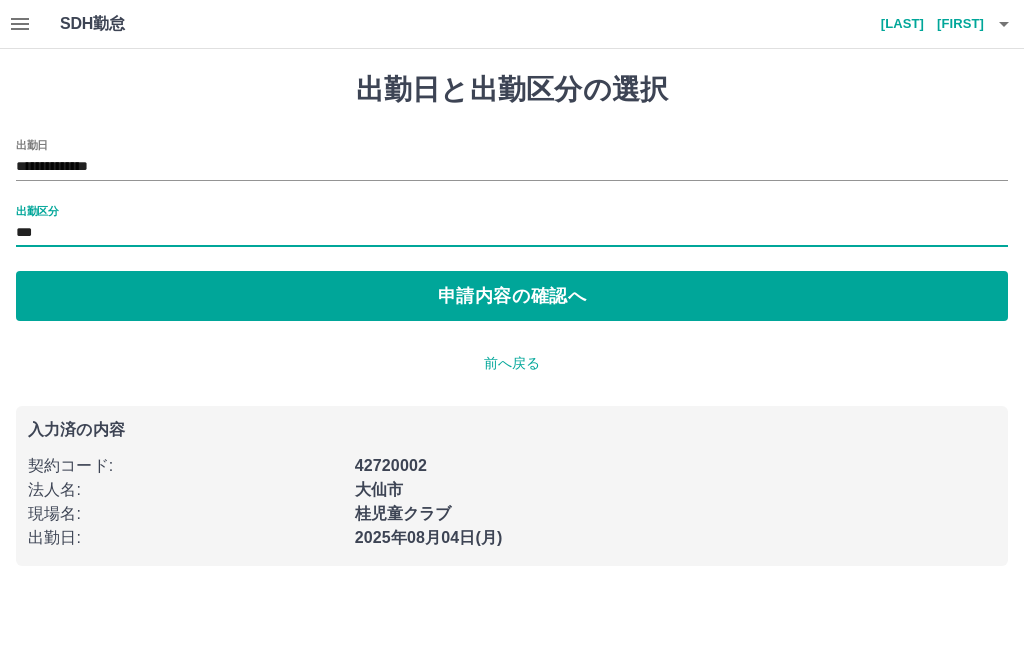 click on "申請内容の確認へ" at bounding box center [512, 296] 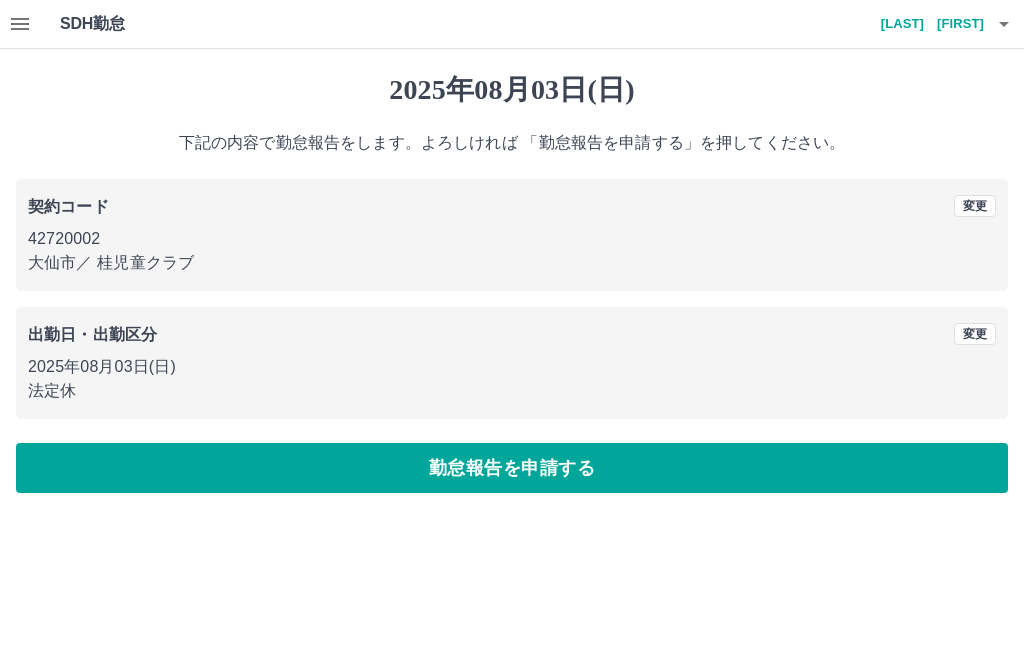 click on "勤怠報告を申請する" at bounding box center (512, 468) 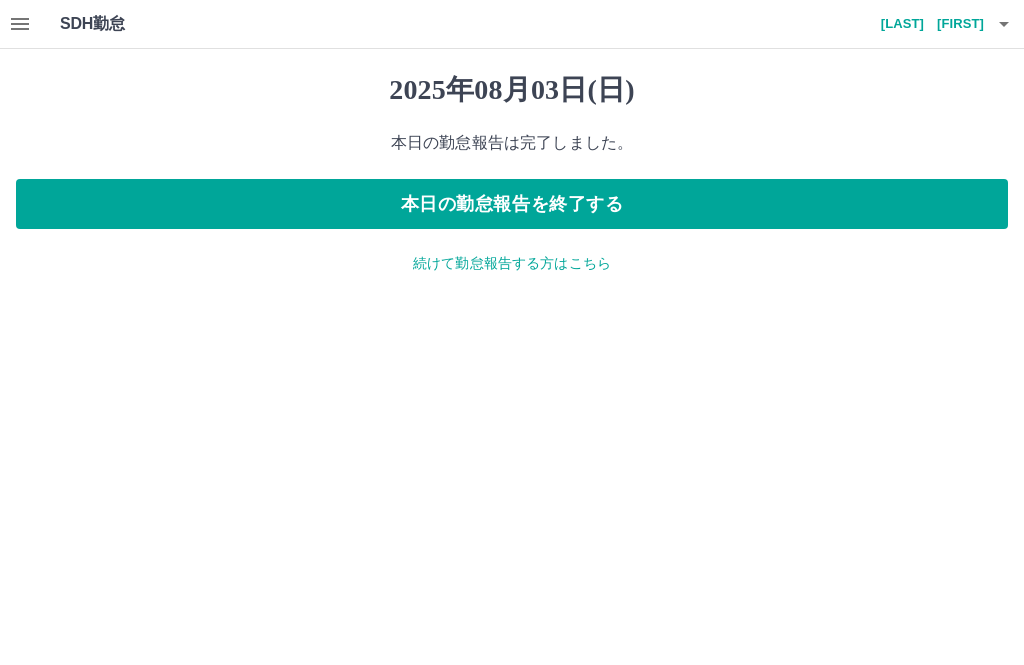 click 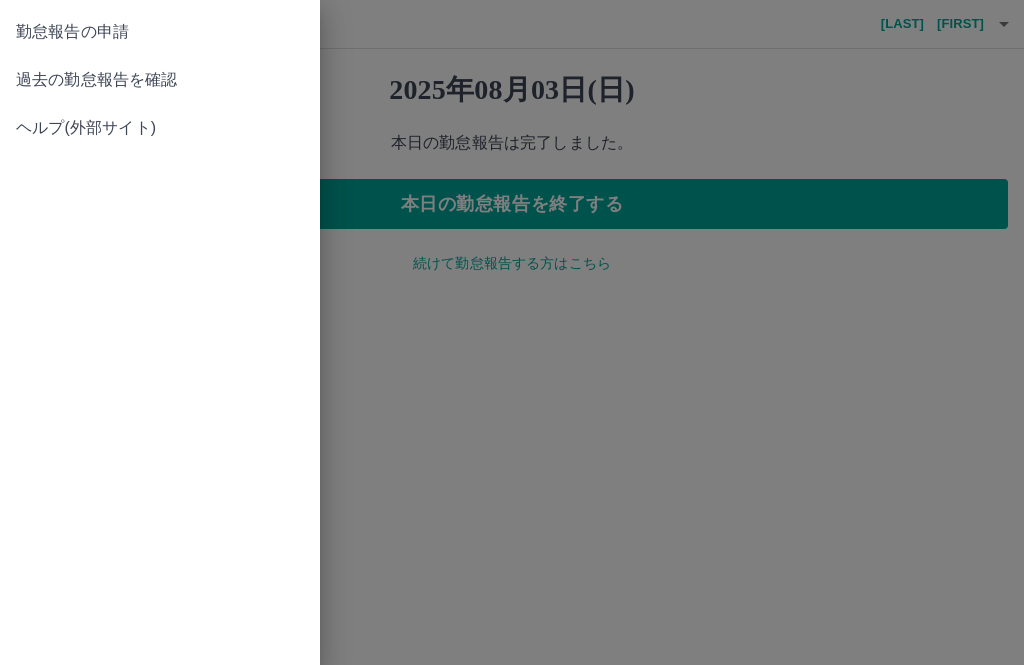click on "過去の勤怠報告を確認" at bounding box center [160, 80] 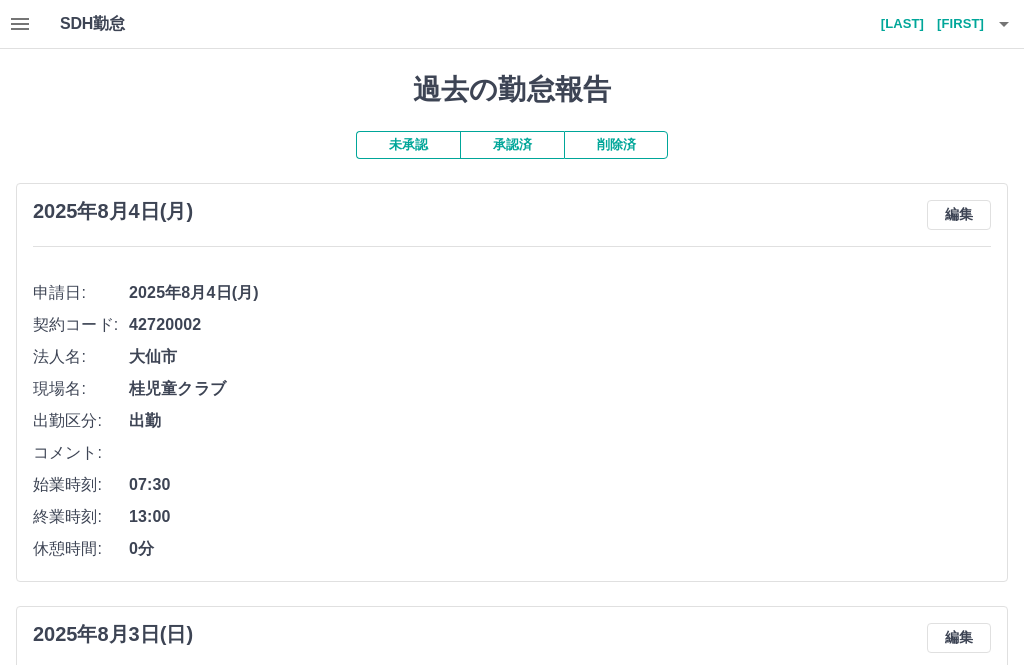 click on "未承認" at bounding box center [408, 145] 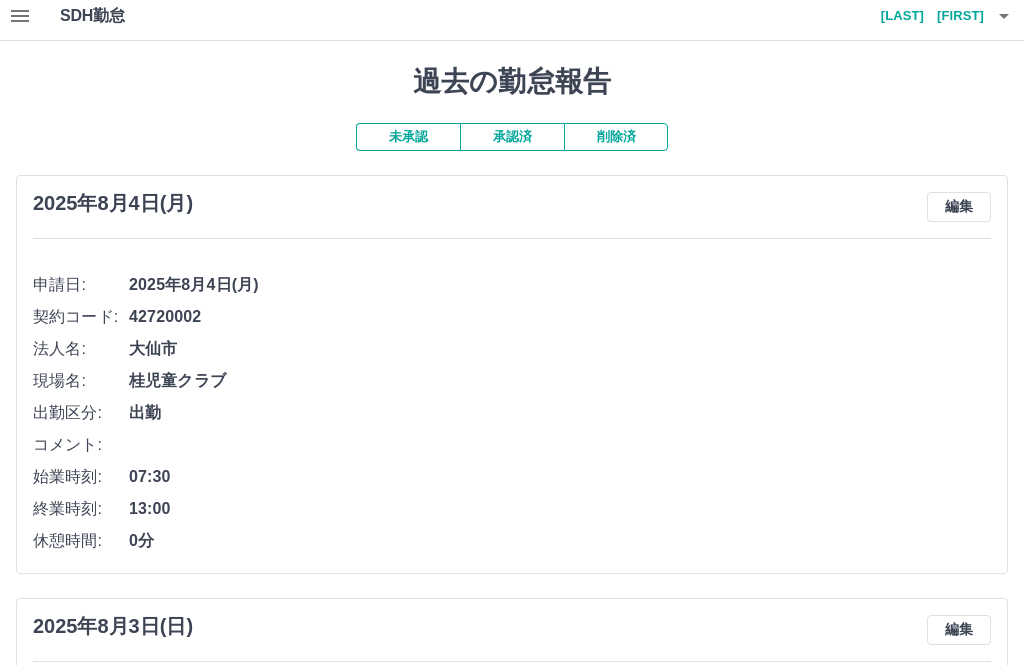 scroll, scrollTop: 0, scrollLeft: 0, axis: both 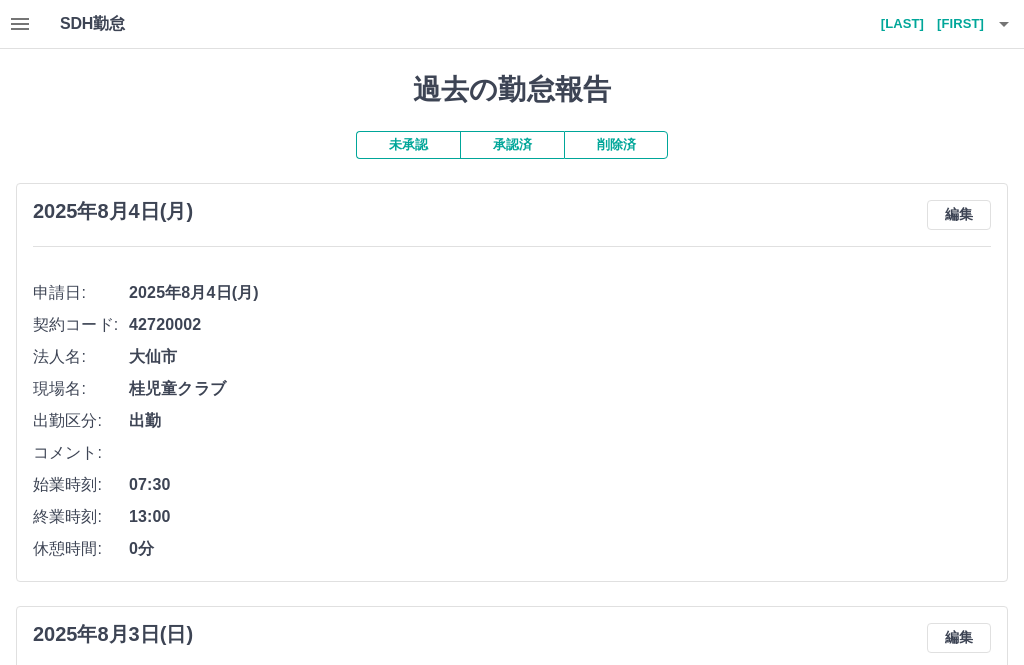click 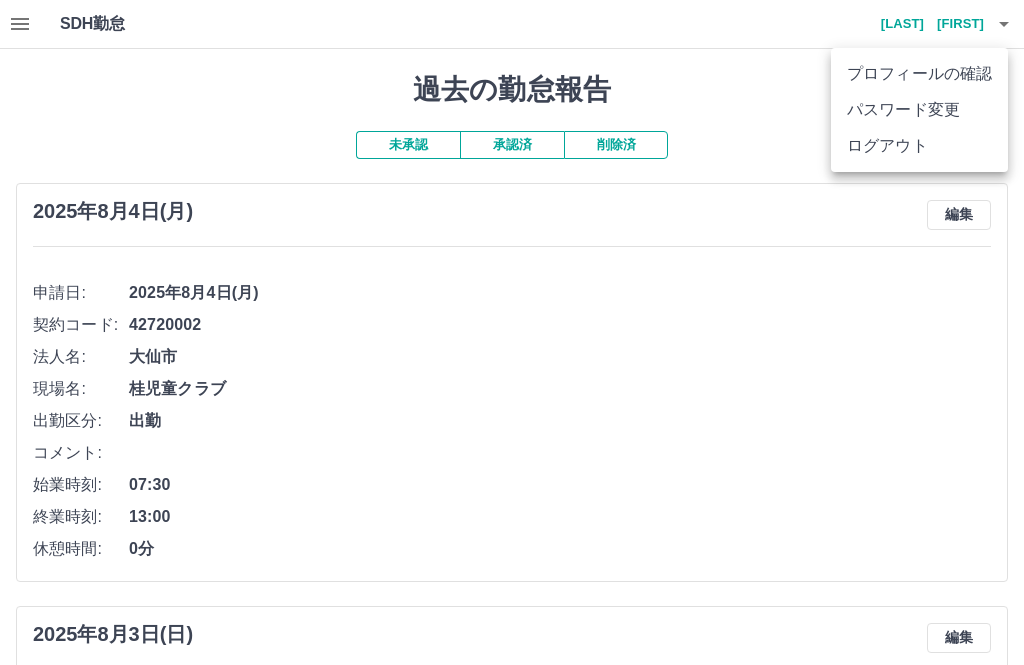 click on "ログアウト" at bounding box center (919, 146) 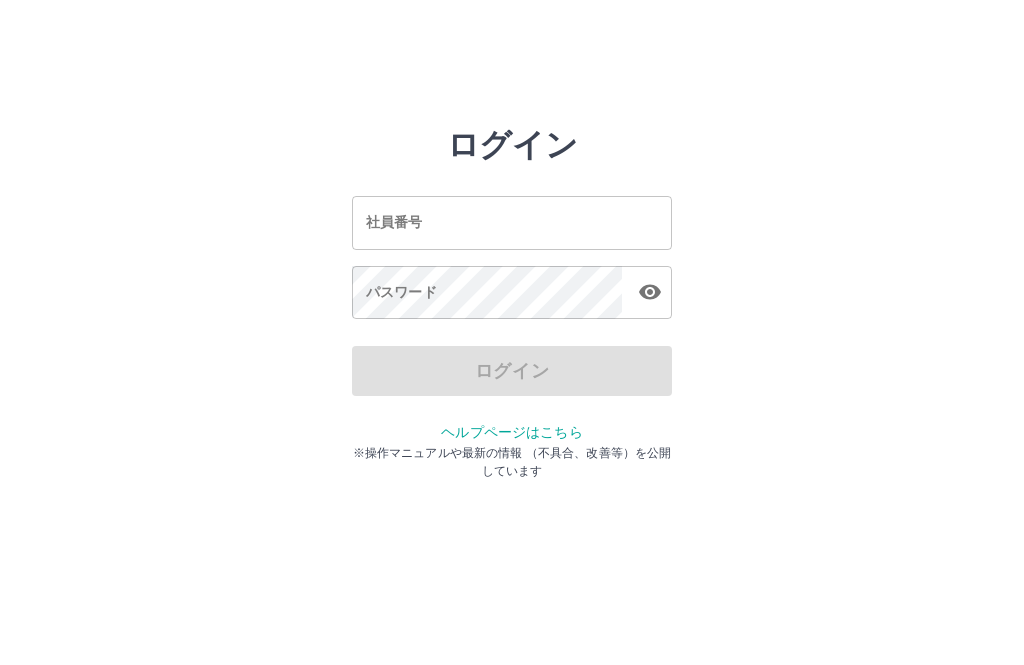 scroll, scrollTop: 0, scrollLeft: 0, axis: both 